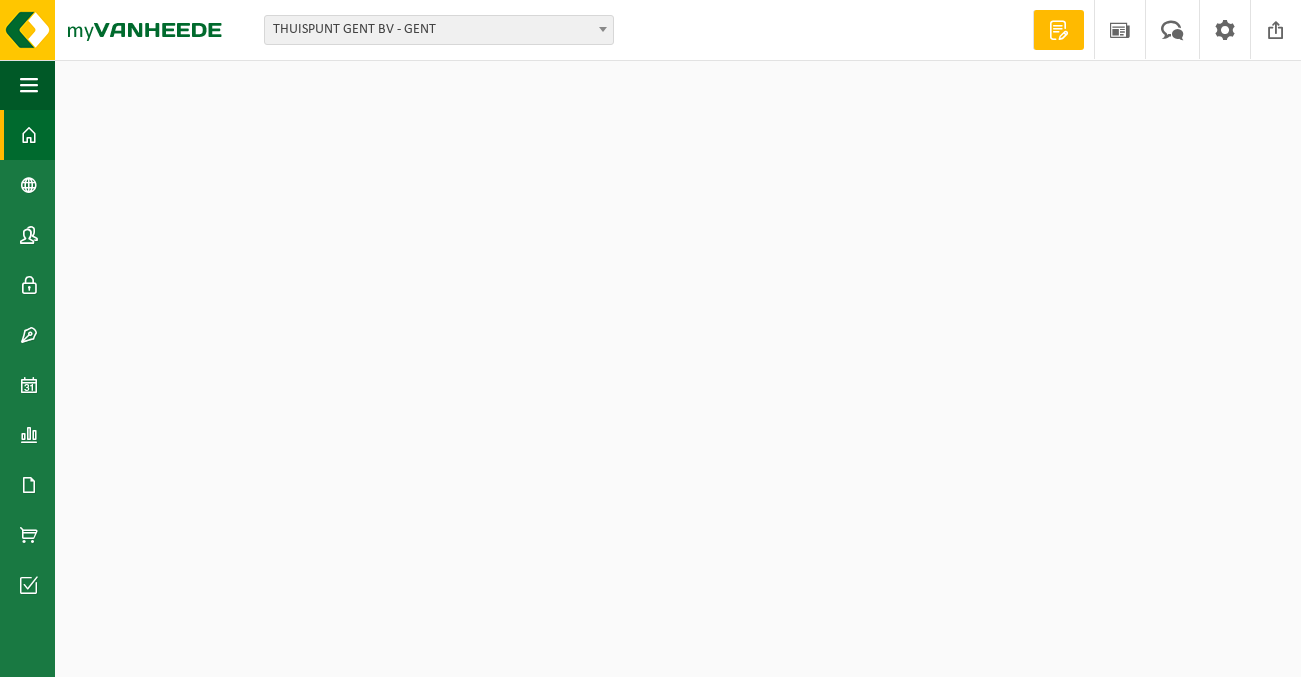 scroll, scrollTop: 0, scrollLeft: 0, axis: both 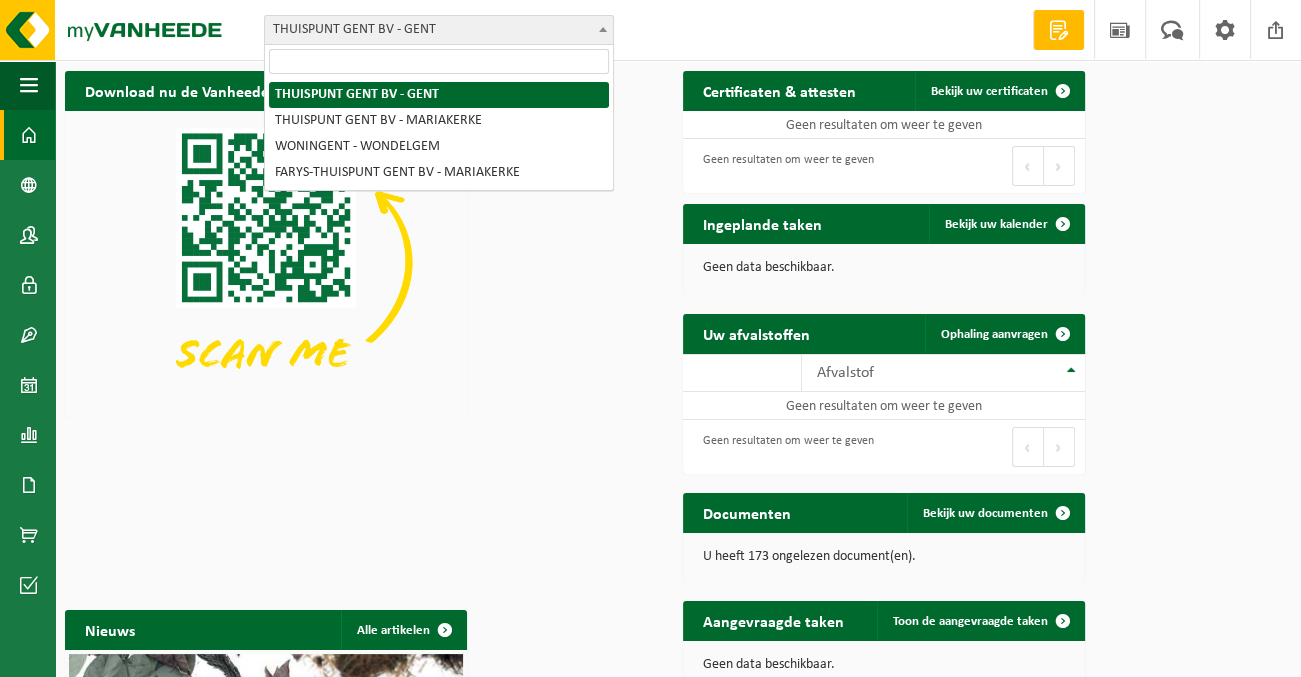 click at bounding box center [603, 29] 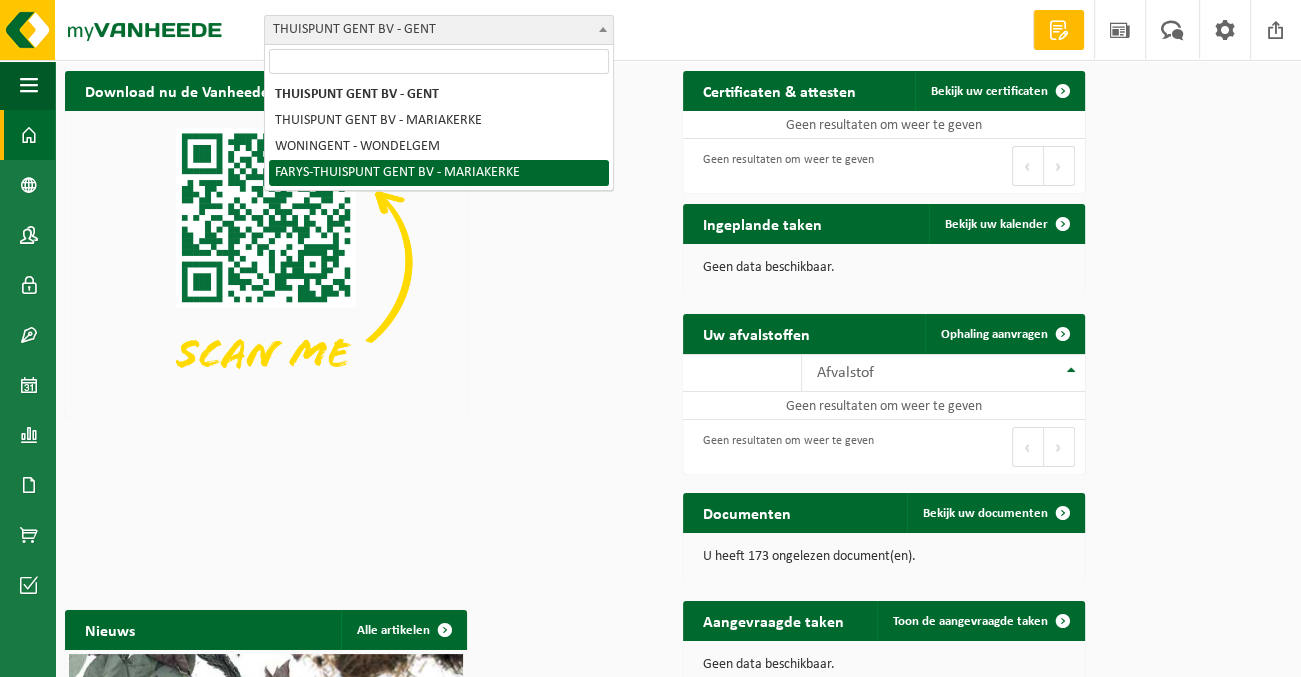 select on "126076" 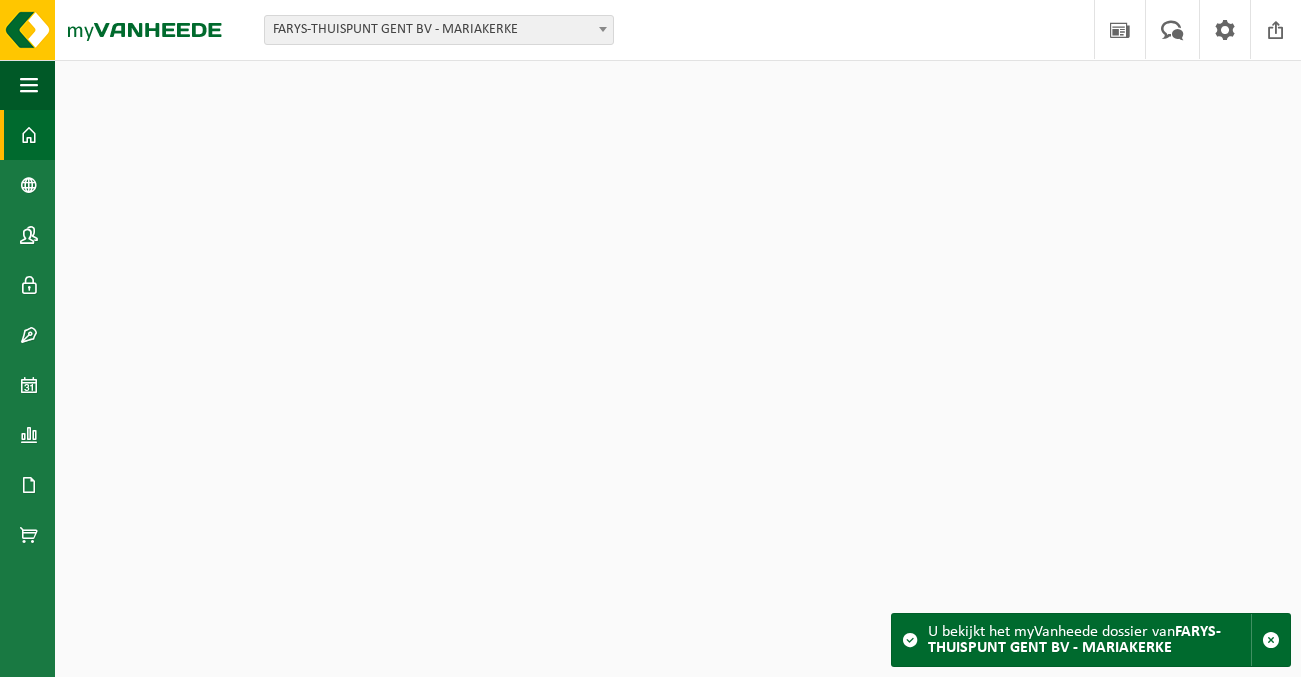 scroll, scrollTop: 0, scrollLeft: 0, axis: both 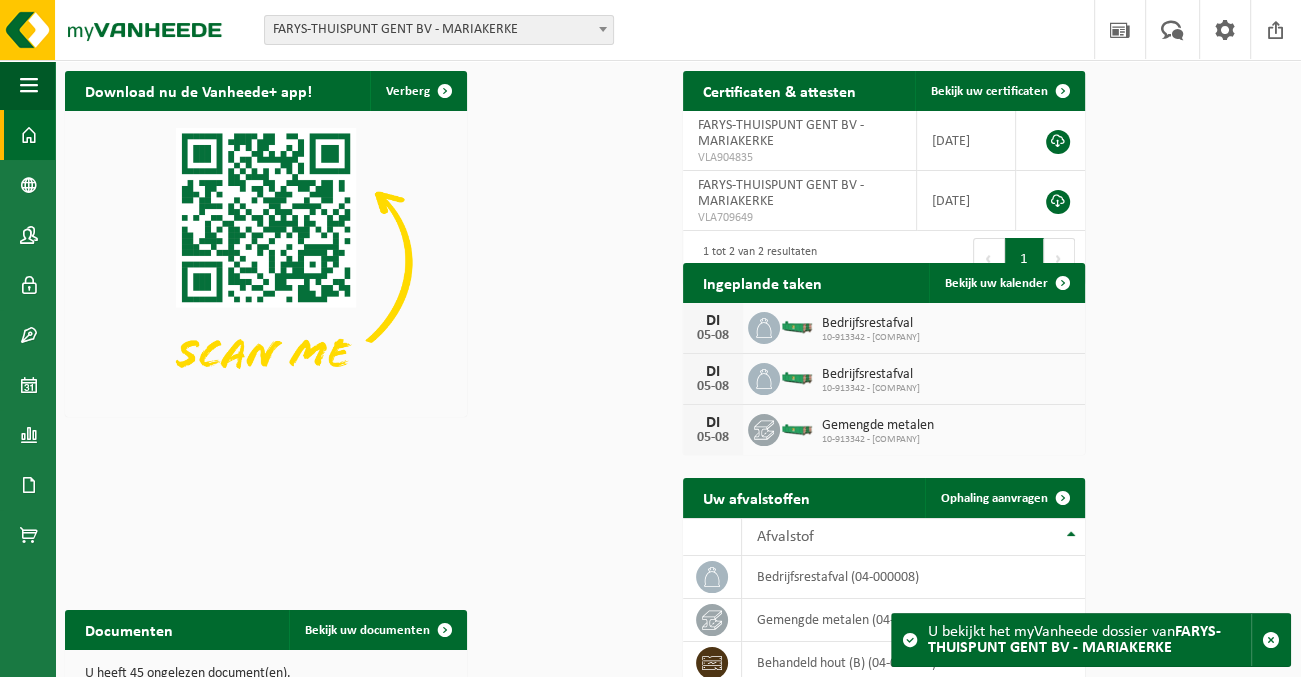 click at bounding box center [0, 0] 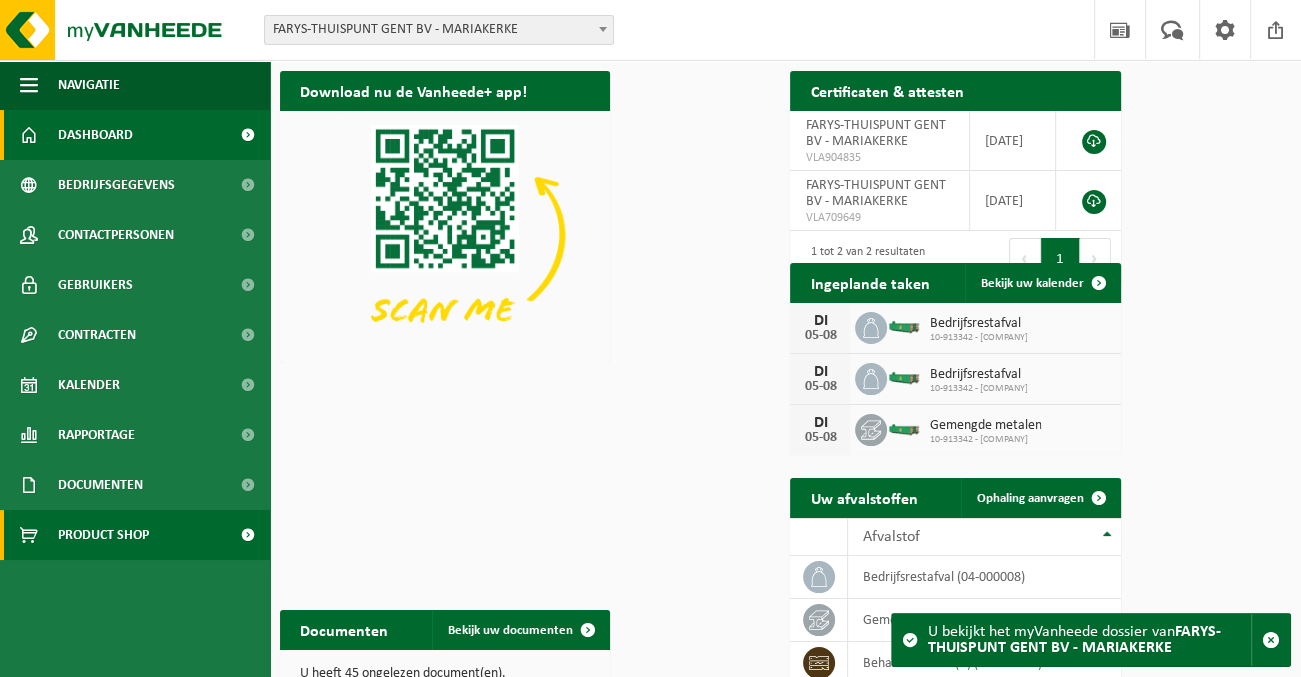 click on "Product Shop" at bounding box center [103, 535] 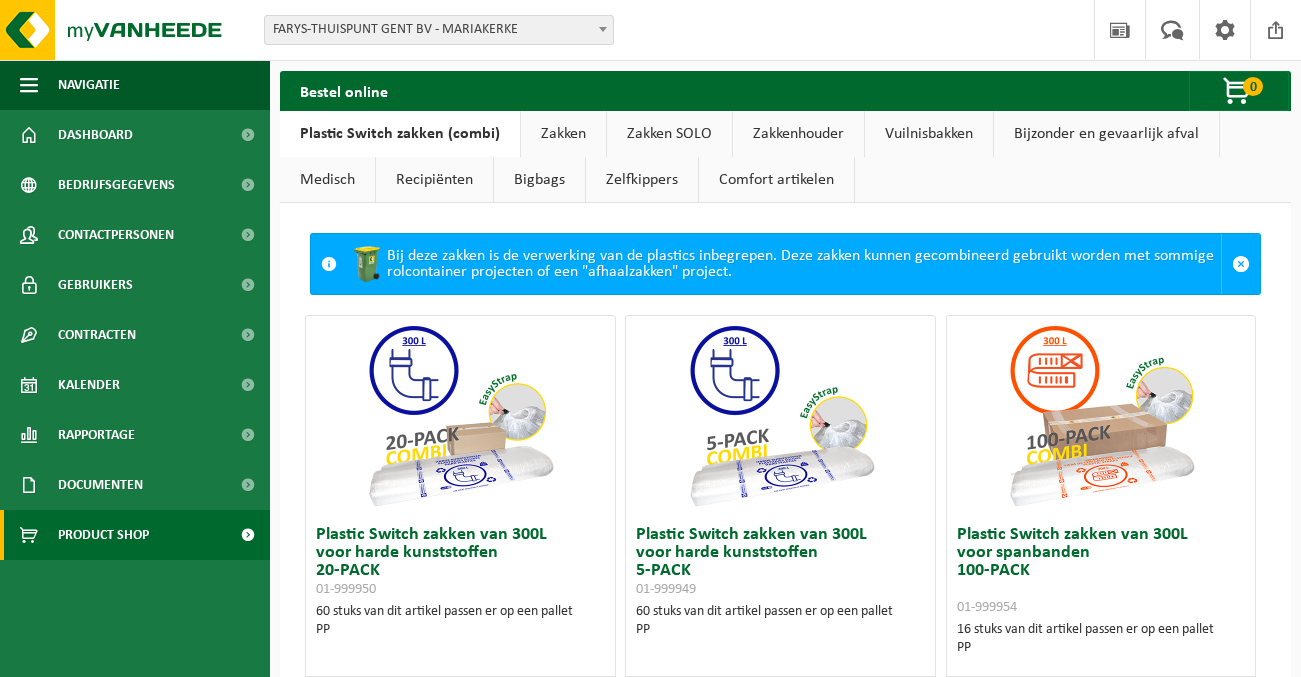 scroll, scrollTop: 0, scrollLeft: 0, axis: both 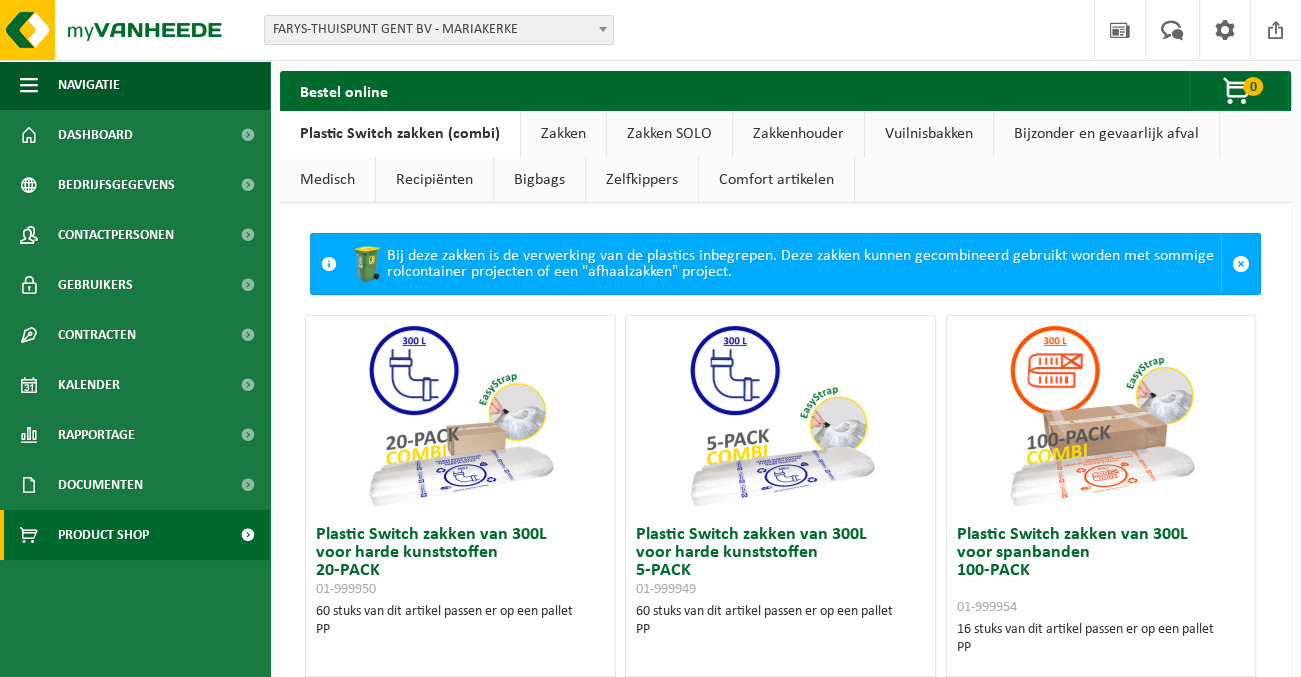 click on "Product Shop" at bounding box center [135, 535] 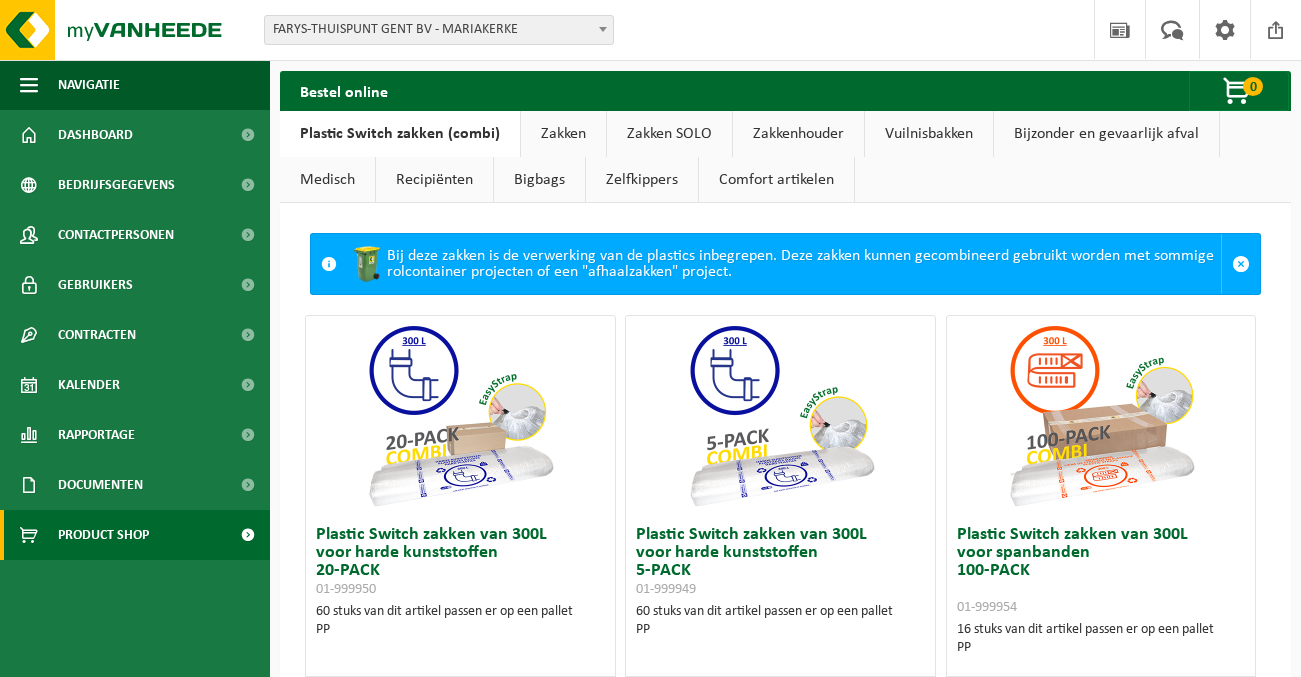 scroll, scrollTop: 0, scrollLeft: 0, axis: both 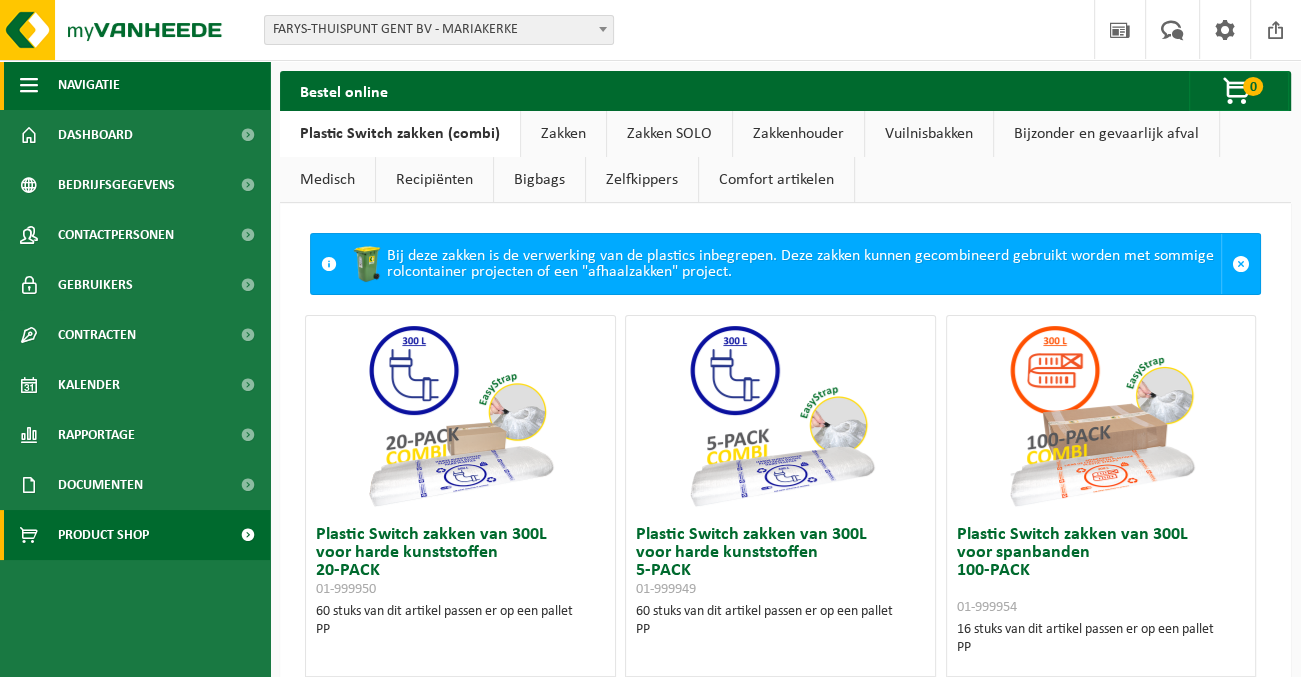 click at bounding box center [29, 85] 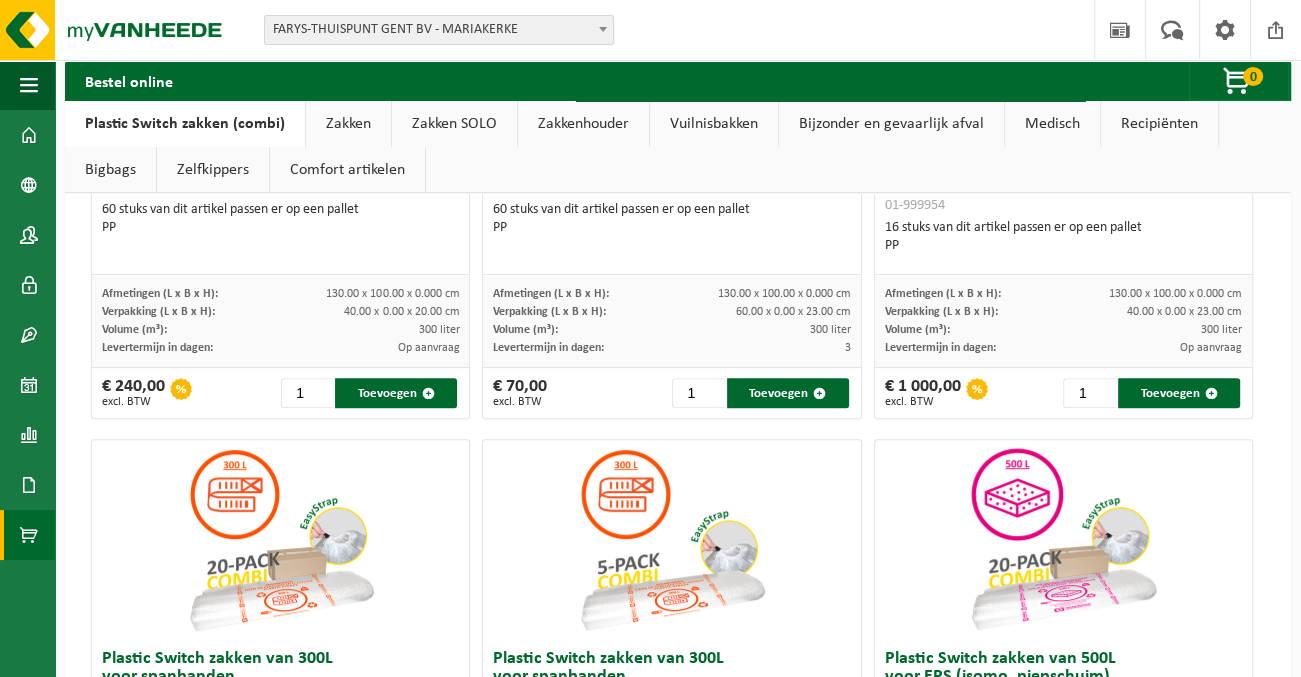 scroll, scrollTop: 0, scrollLeft: 0, axis: both 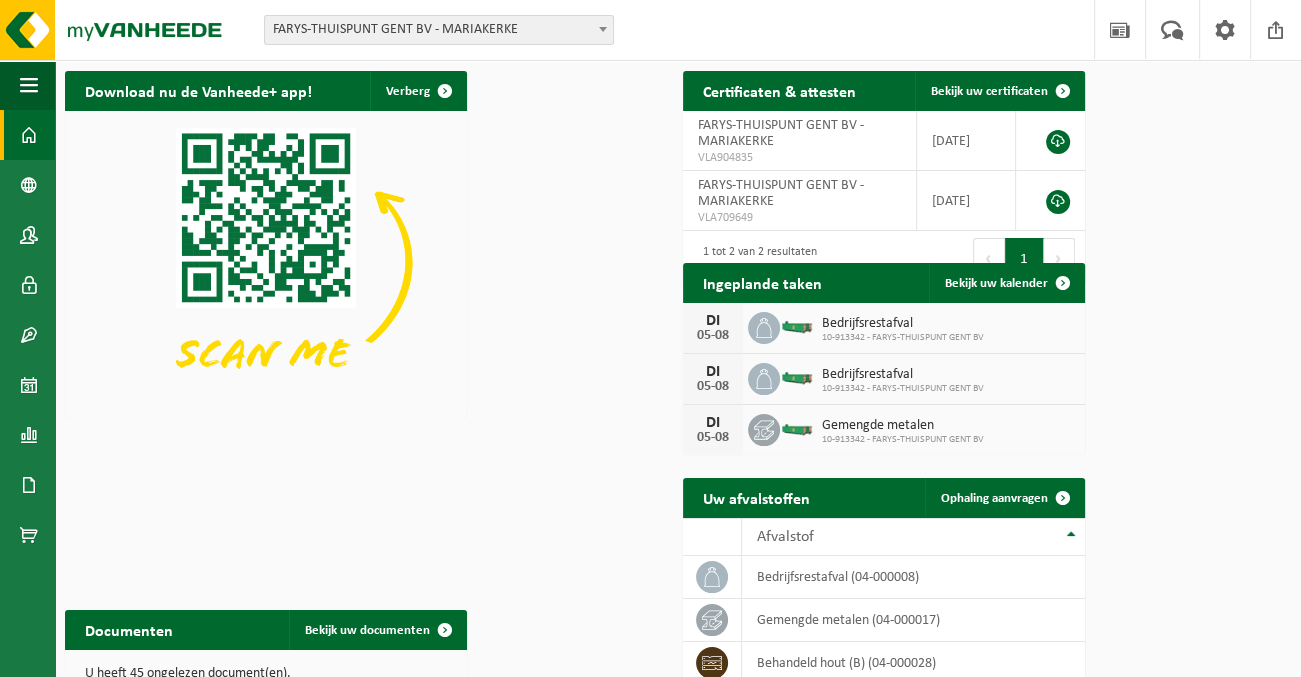 click at bounding box center (0, 0) 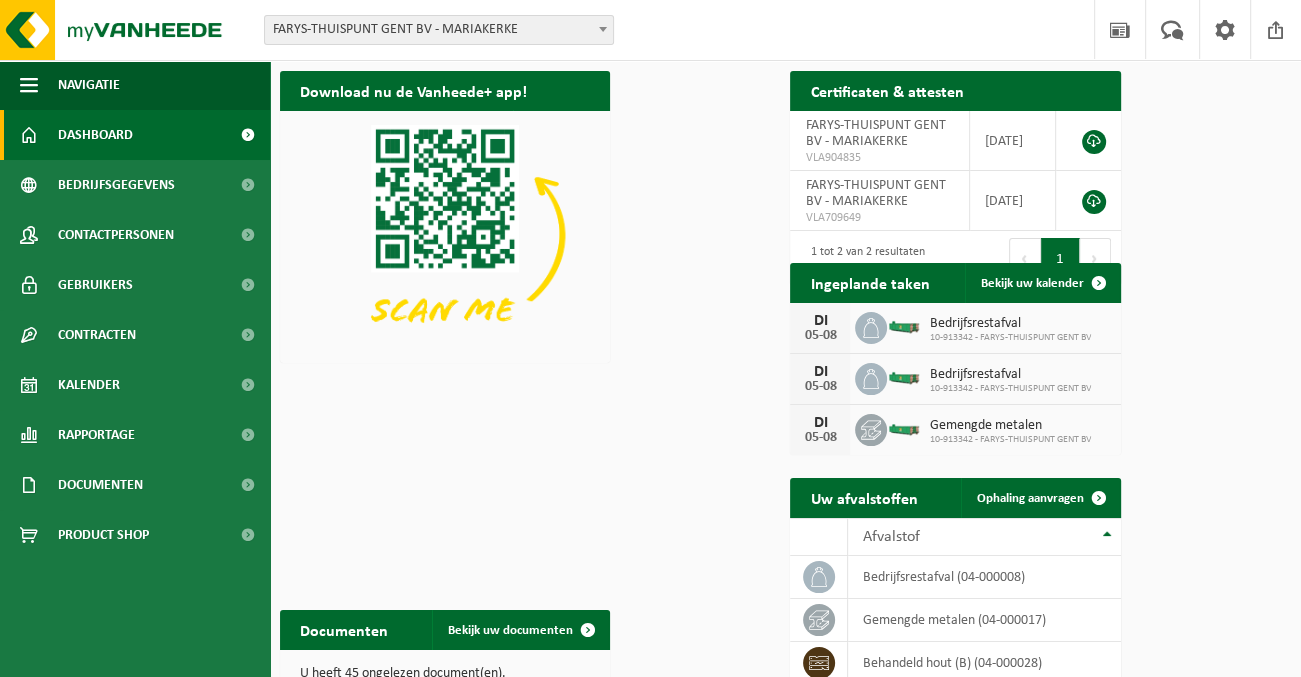 click at bounding box center [0, 0] 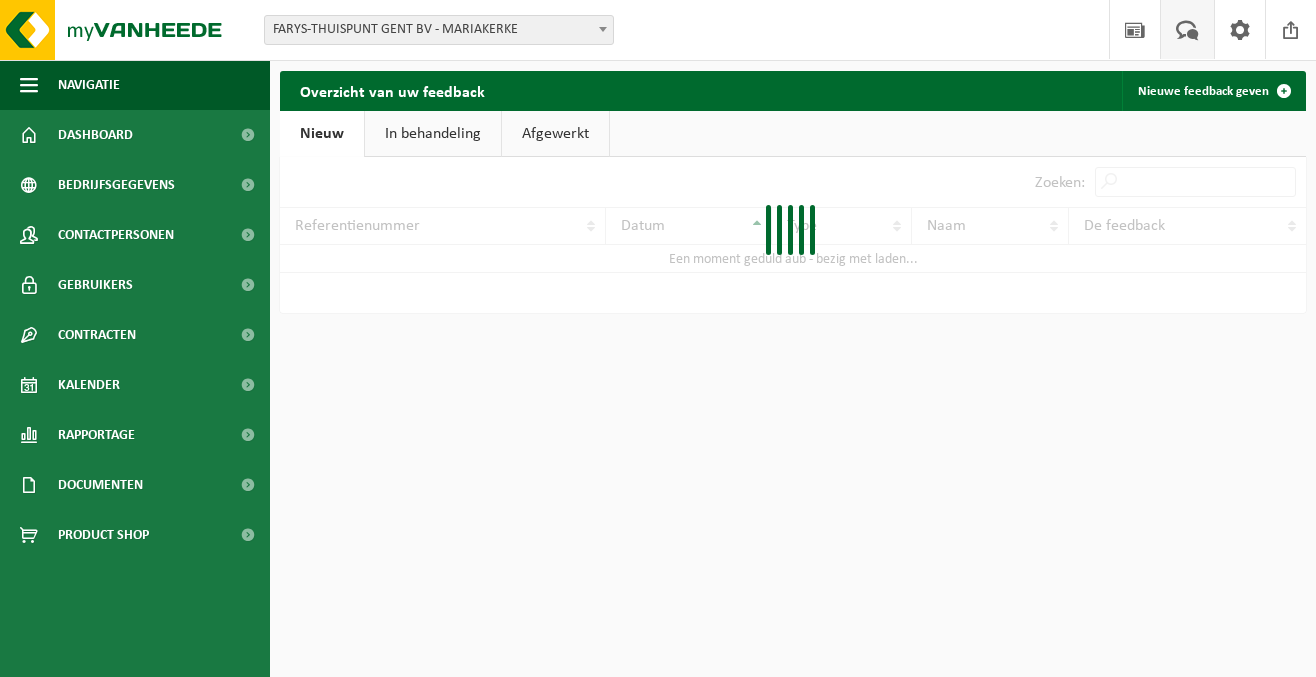 scroll, scrollTop: 0, scrollLeft: 0, axis: both 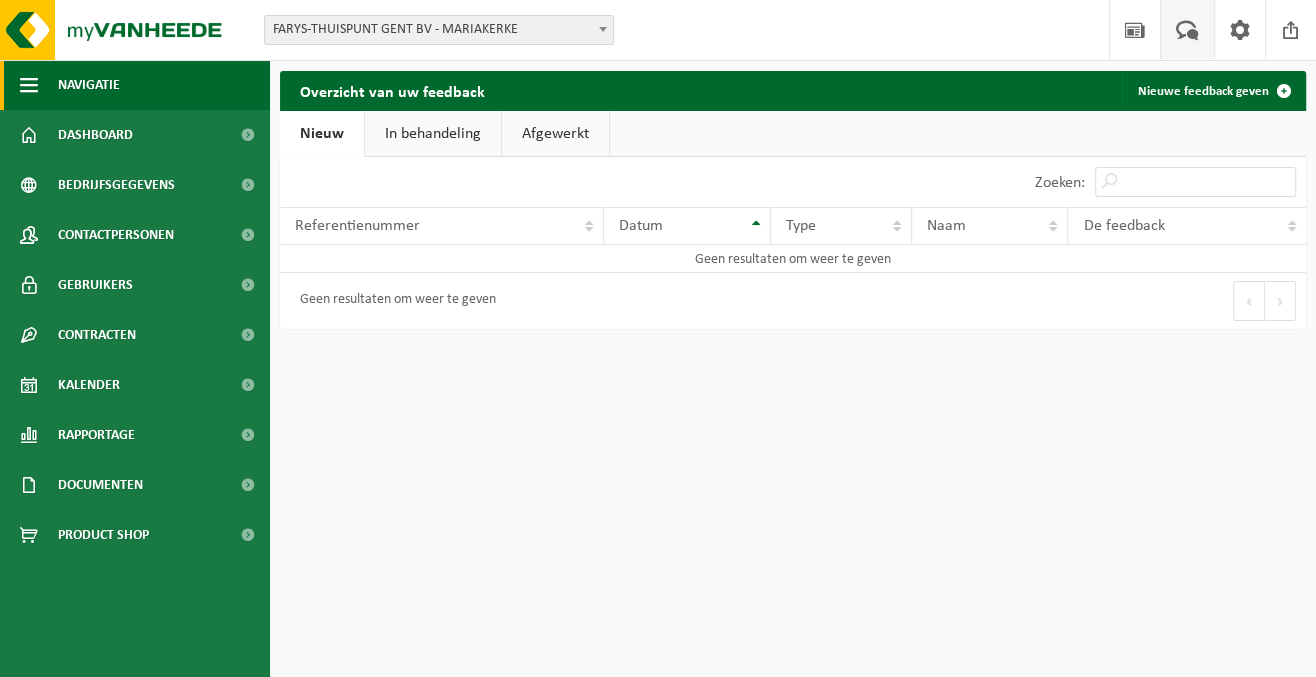 click at bounding box center [29, 85] 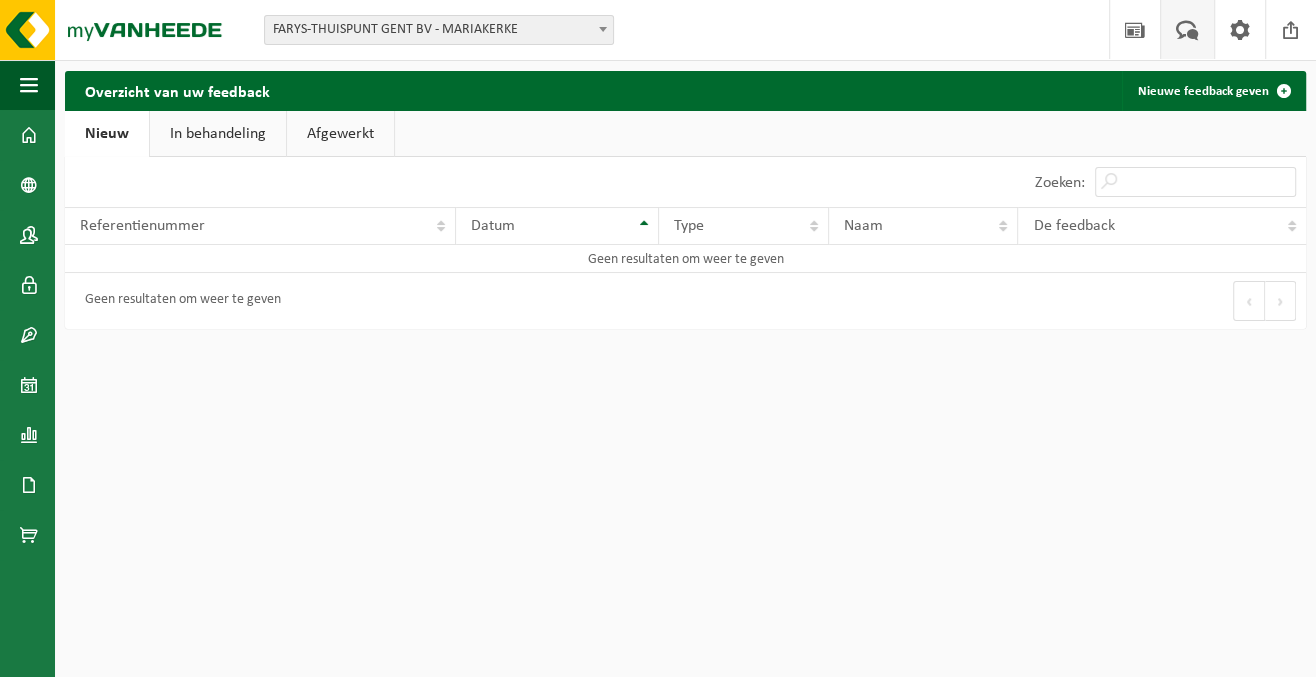 click at bounding box center (0, 0) 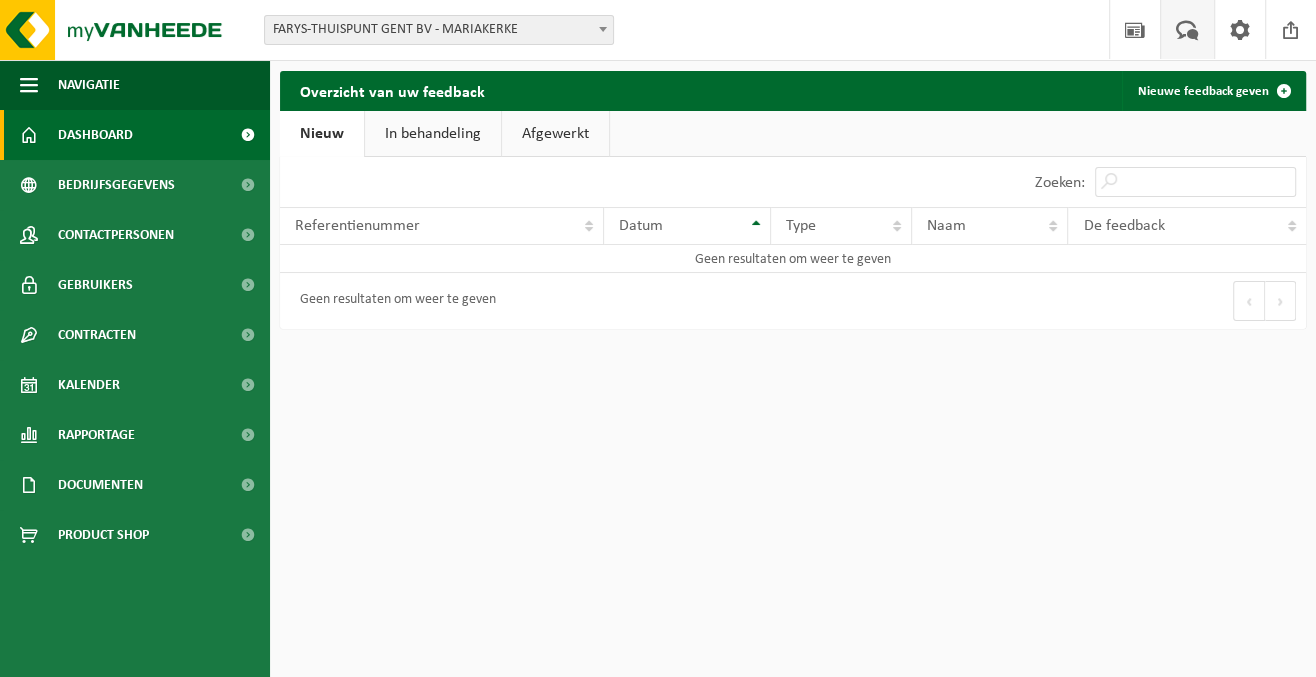 click on "Dashboard" at bounding box center [95, 135] 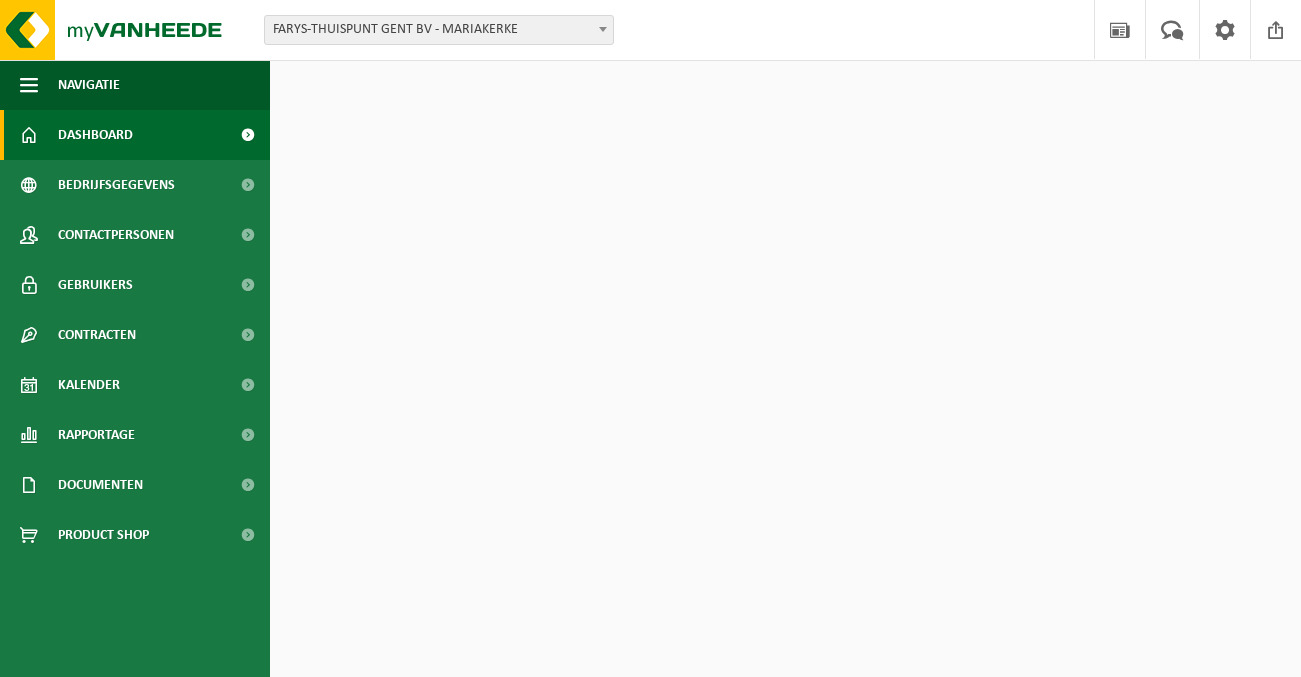 scroll, scrollTop: 0, scrollLeft: 0, axis: both 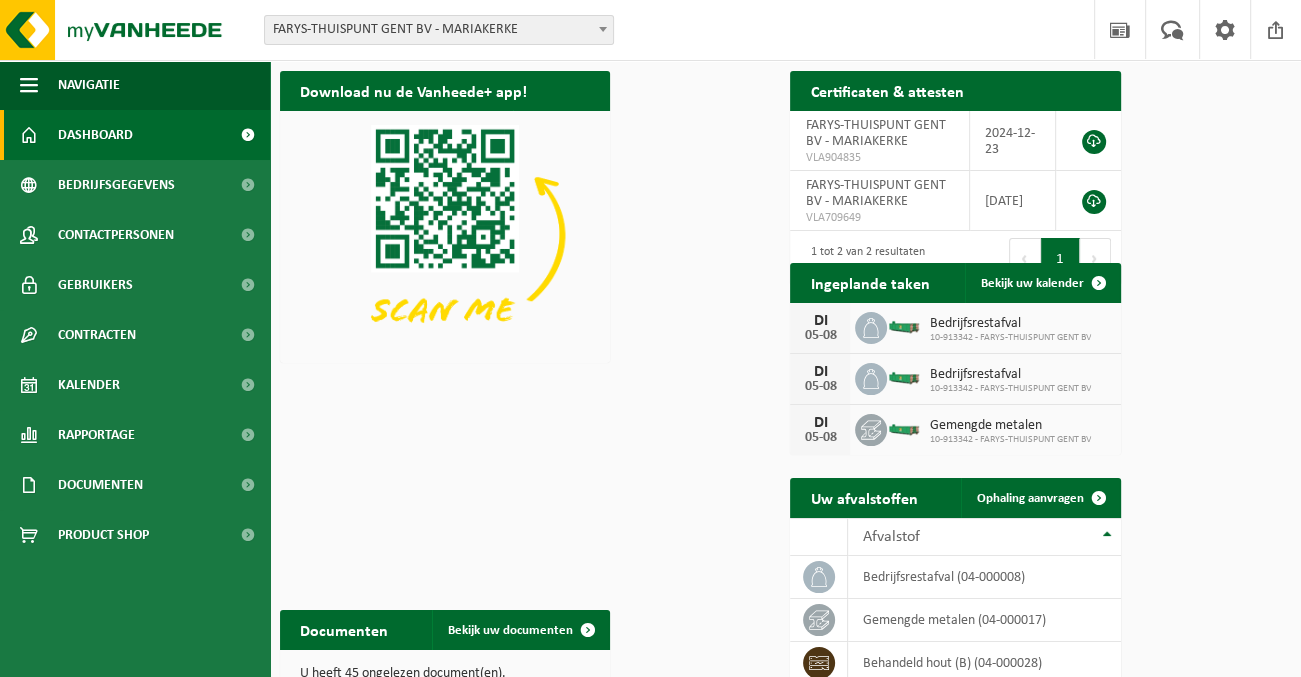 click on "Vestiging:       [COMPANY] [COMPANY] - [CITY] [COMPANY] - [CITY] [COMPANY] - [CITY]          Welkom  [NAME] [NAME]         Nieuws         Uw feedback               Afmelden" at bounding box center (650, 30) 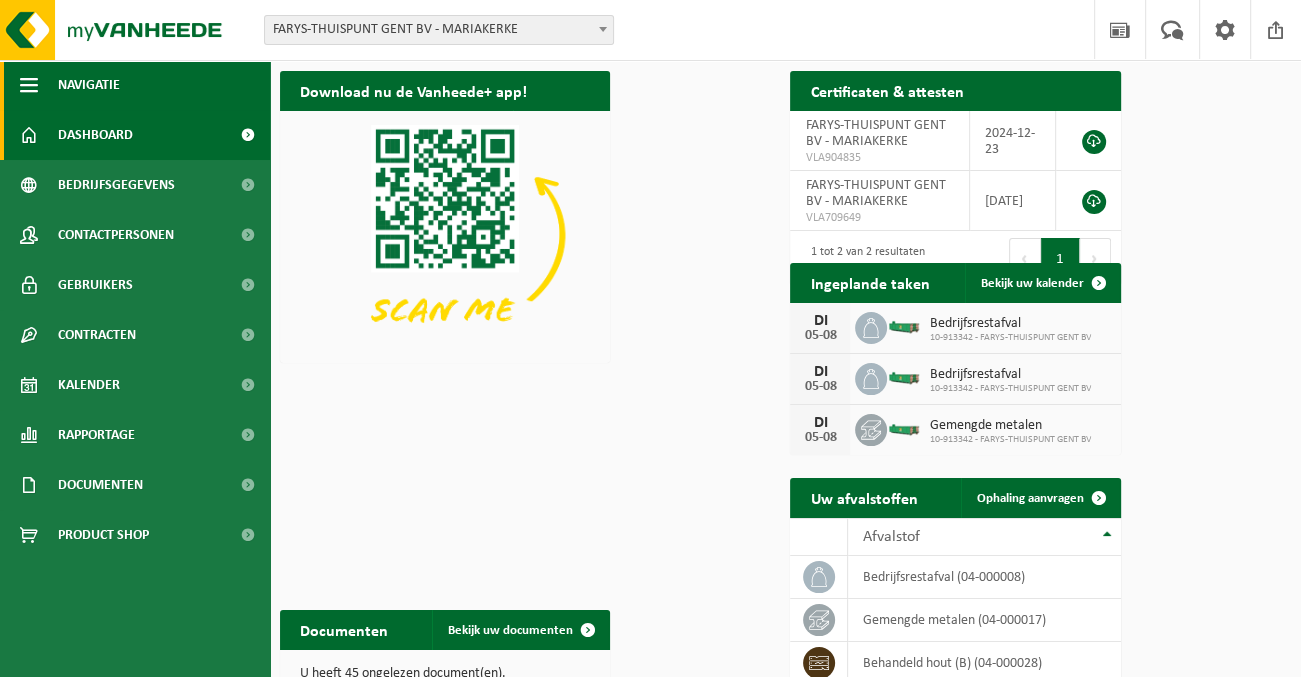 click on "Navigatie" at bounding box center [135, 85] 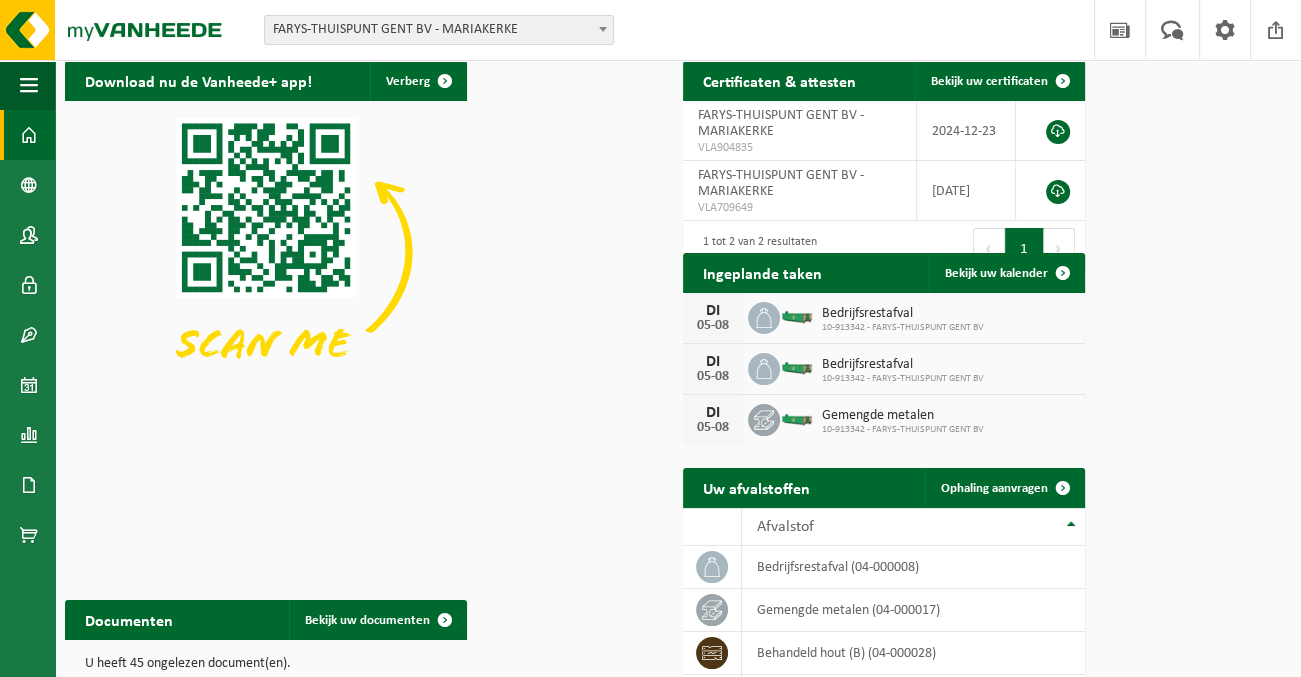 scroll, scrollTop: 0, scrollLeft: 0, axis: both 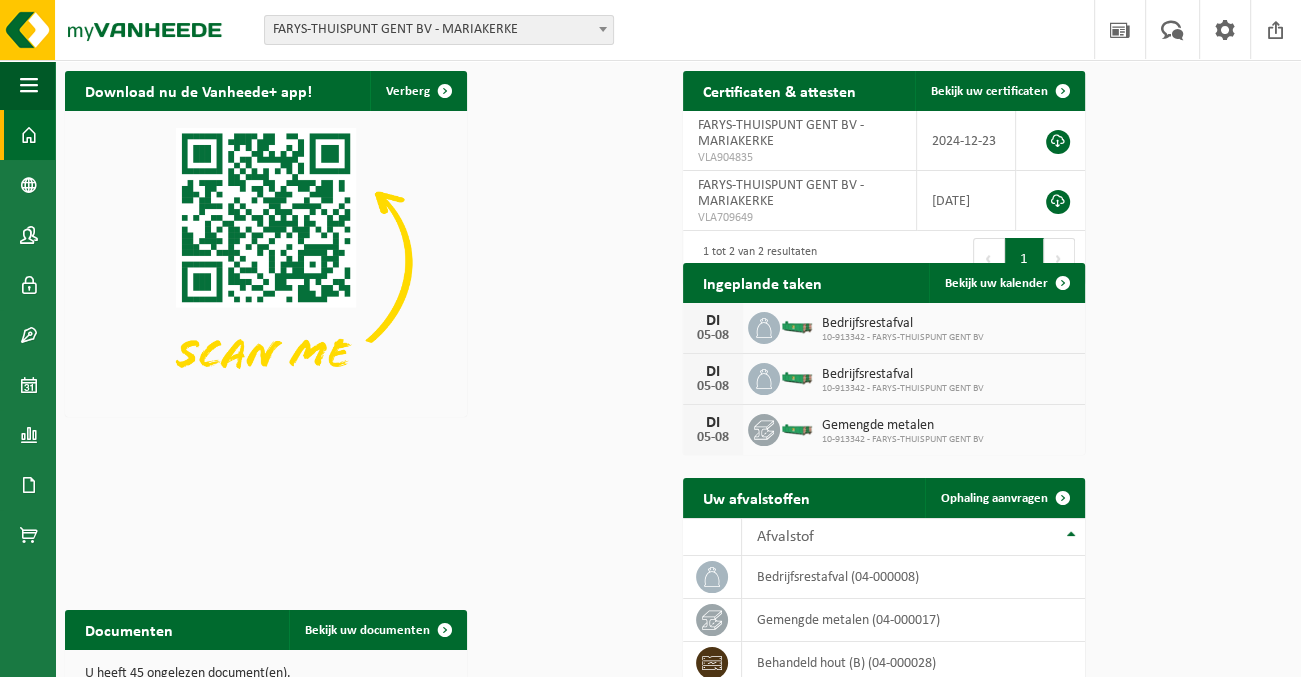 click on "Vestiging:       THUISPUNT GENT BV - GENT THUISPUNT GENT BV - MARIAKERKE WONINGENT - WONDELGEM FARYS-THUISPUNT GENT BV - MARIAKERKE   FARYS-THUISPUNT GENT BV - MARIAKERKE          Welkom  ROBIN VANLAERE         Nieuws         Uw feedback               Afmelden" at bounding box center [650, 30] 